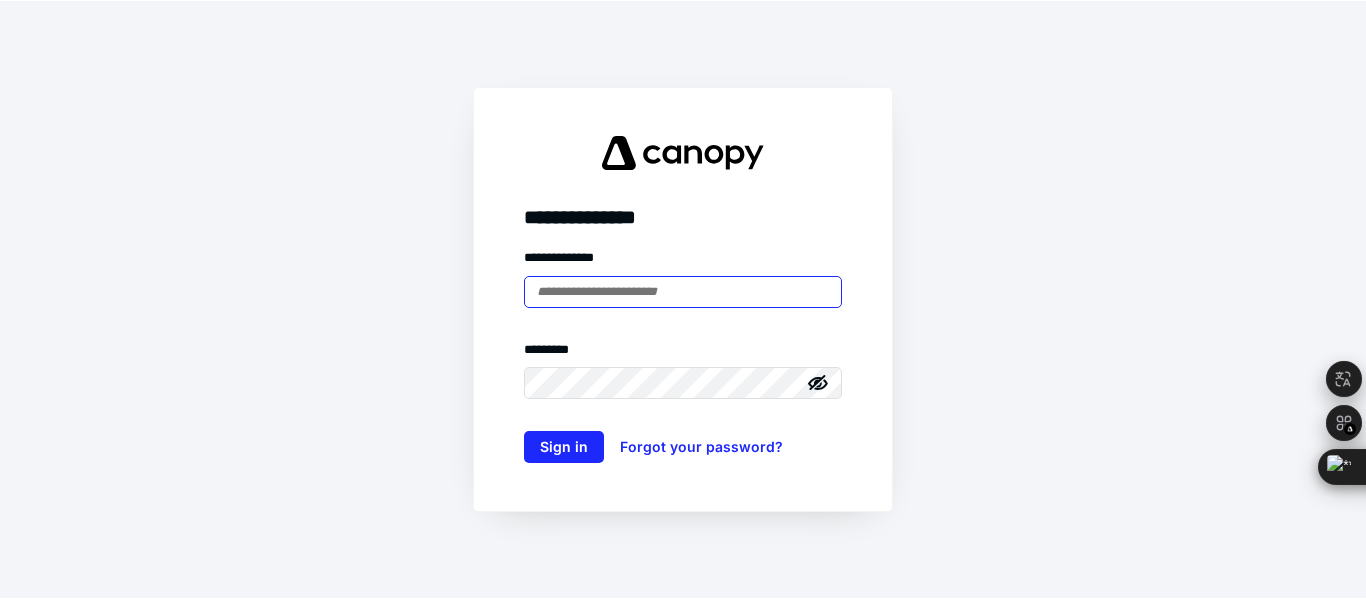 scroll, scrollTop: 0, scrollLeft: 0, axis: both 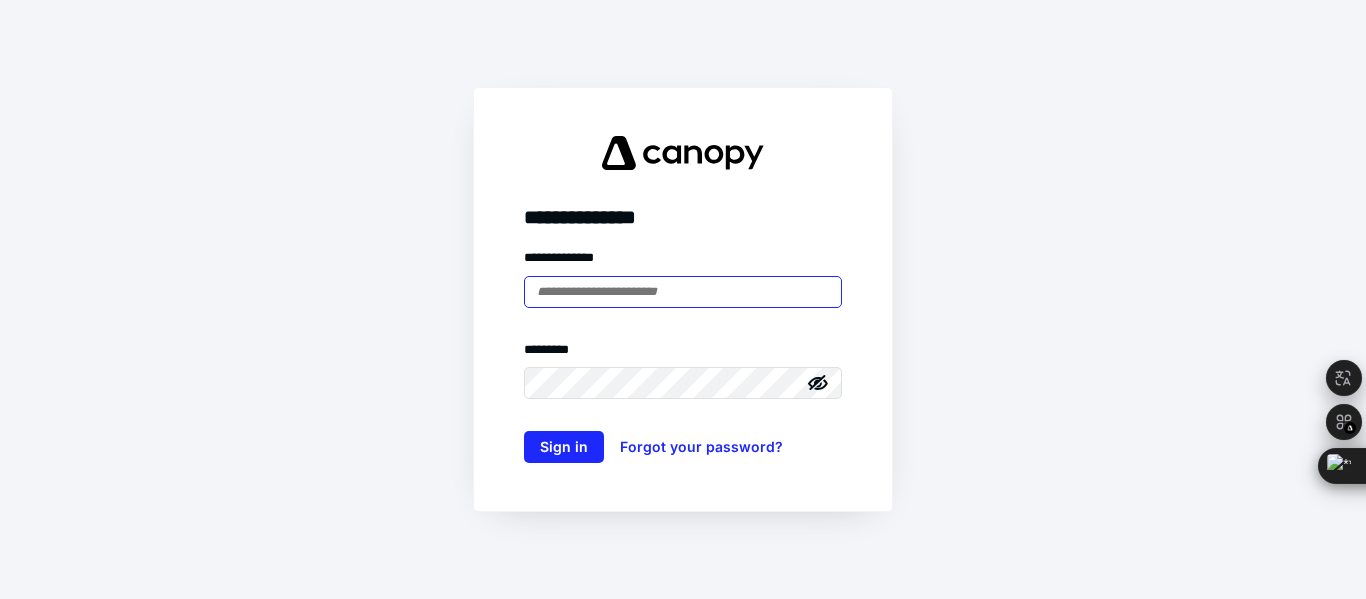 click at bounding box center (683, 292) 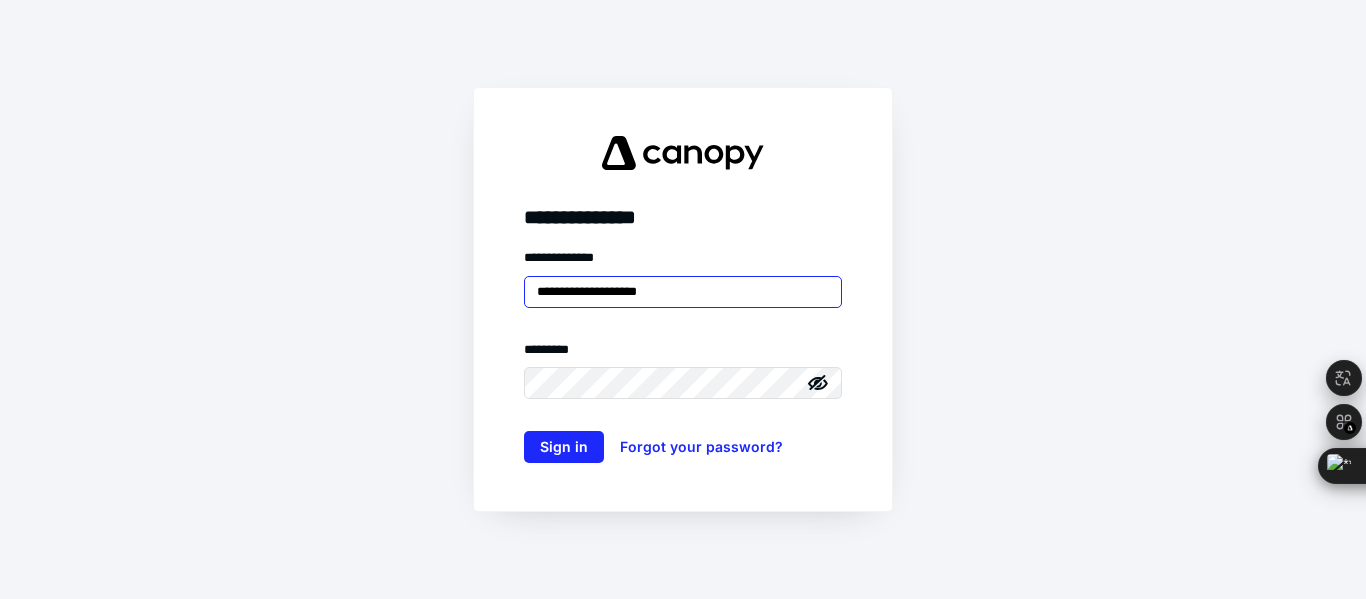 type on "**********" 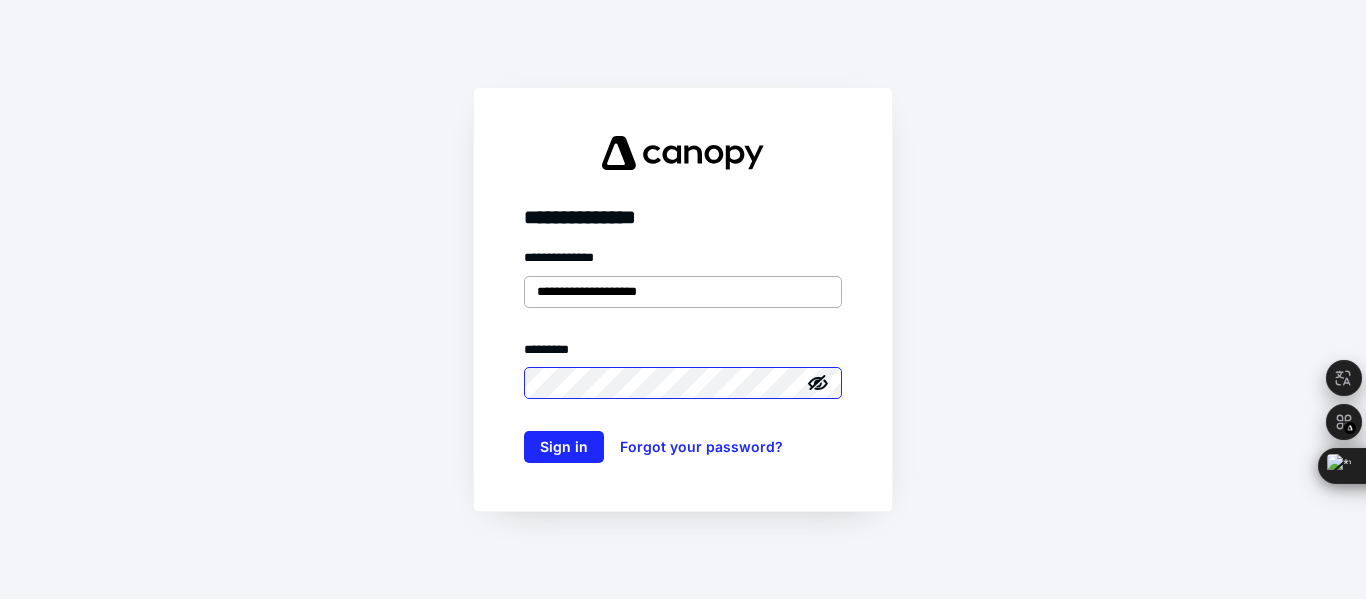 click on "Sign in" at bounding box center [564, 447] 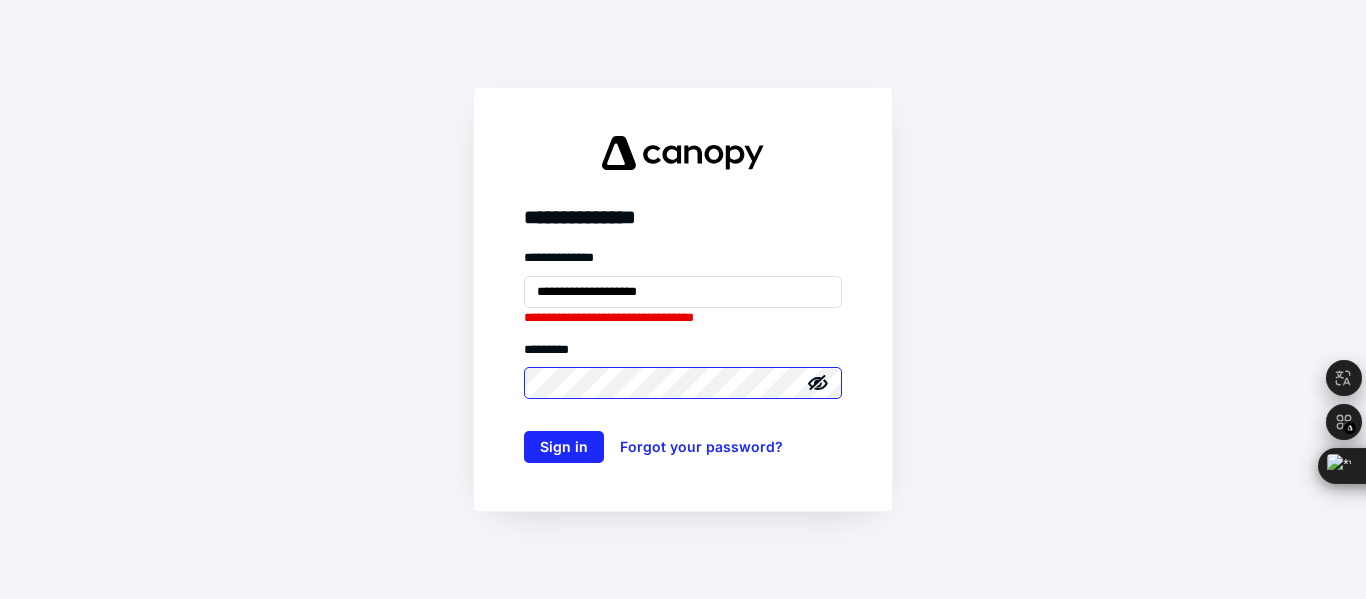 click on "Sign in" at bounding box center [564, 447] 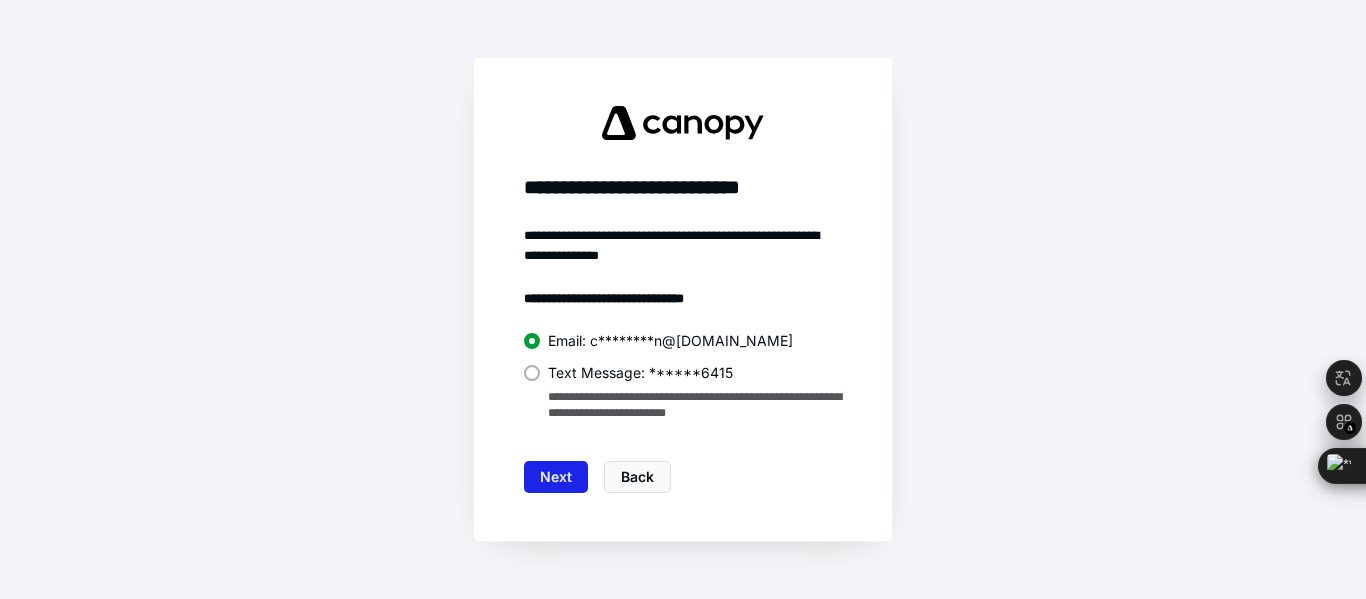 click on "Next" at bounding box center (556, 477) 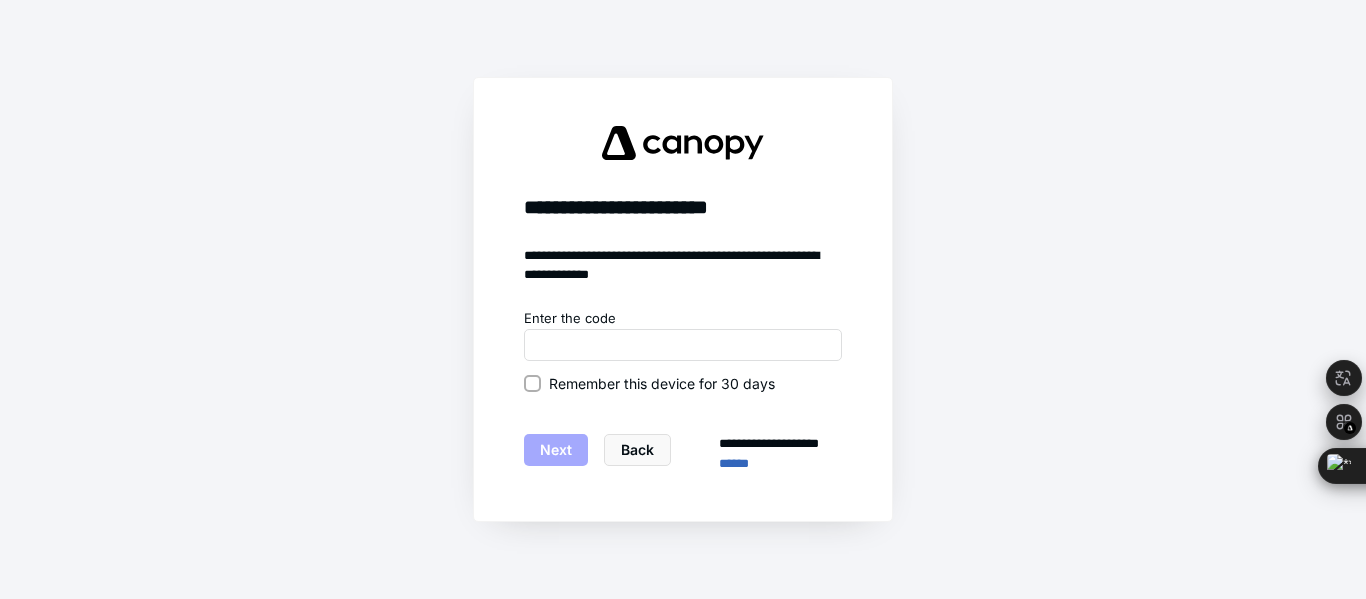 click on "**********" at bounding box center [683, 391] 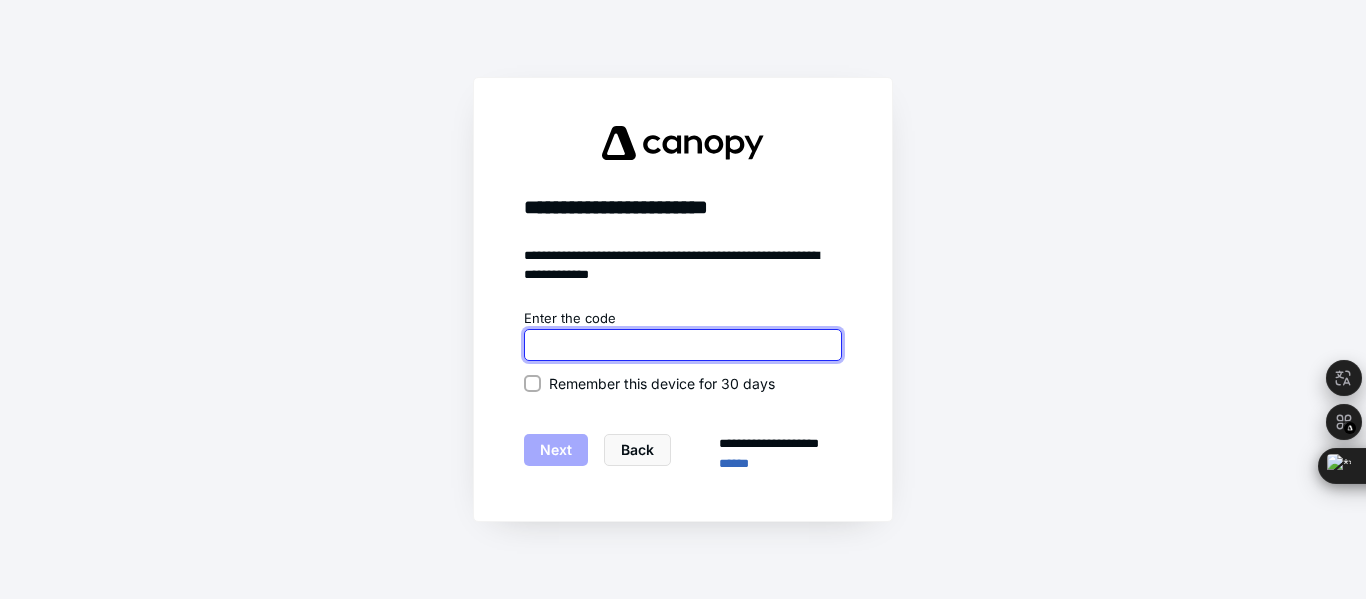 click at bounding box center [683, 345] 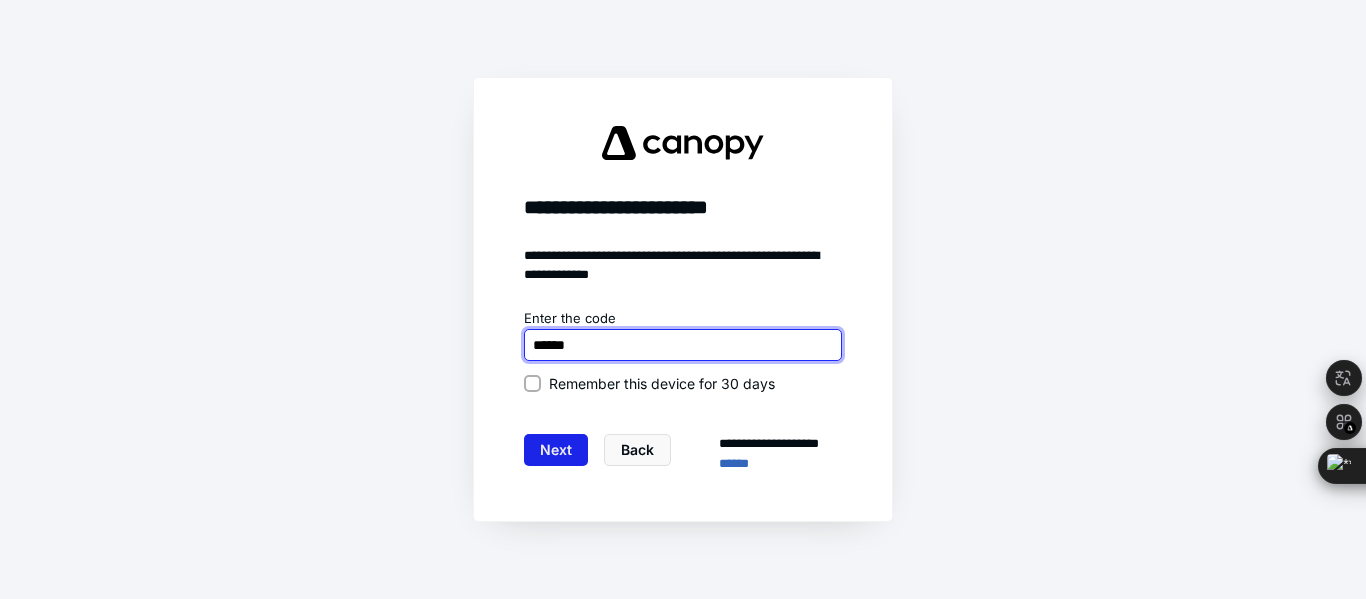 type on "******" 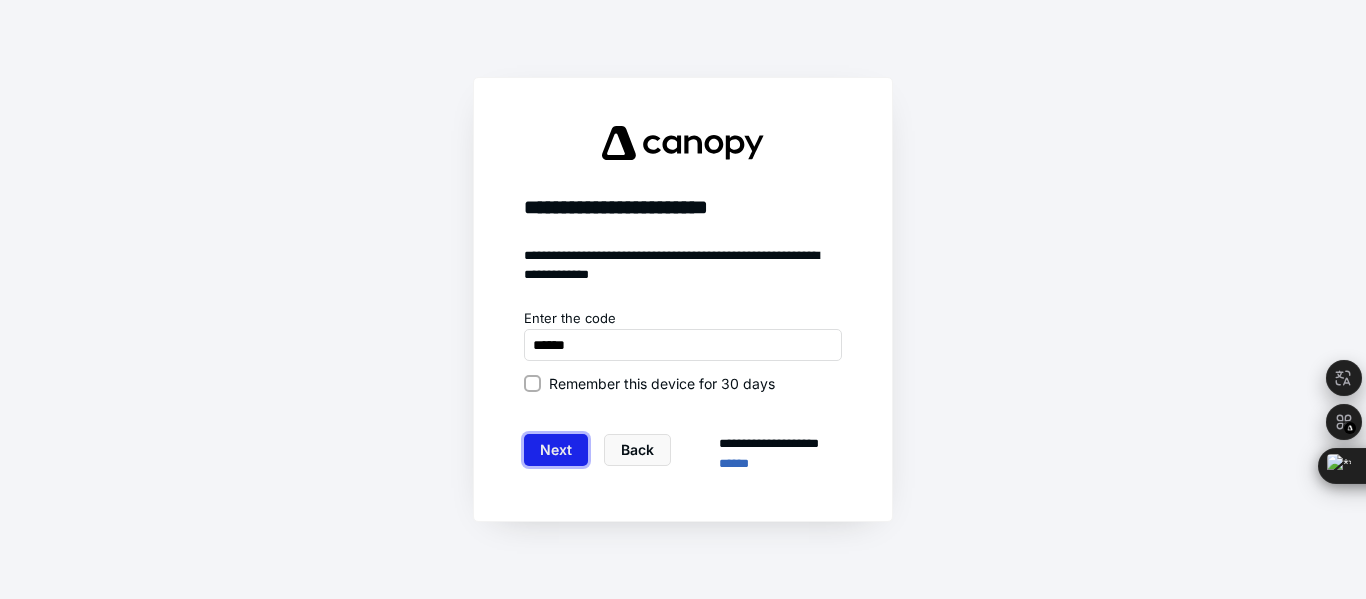 click on "Next" at bounding box center [556, 450] 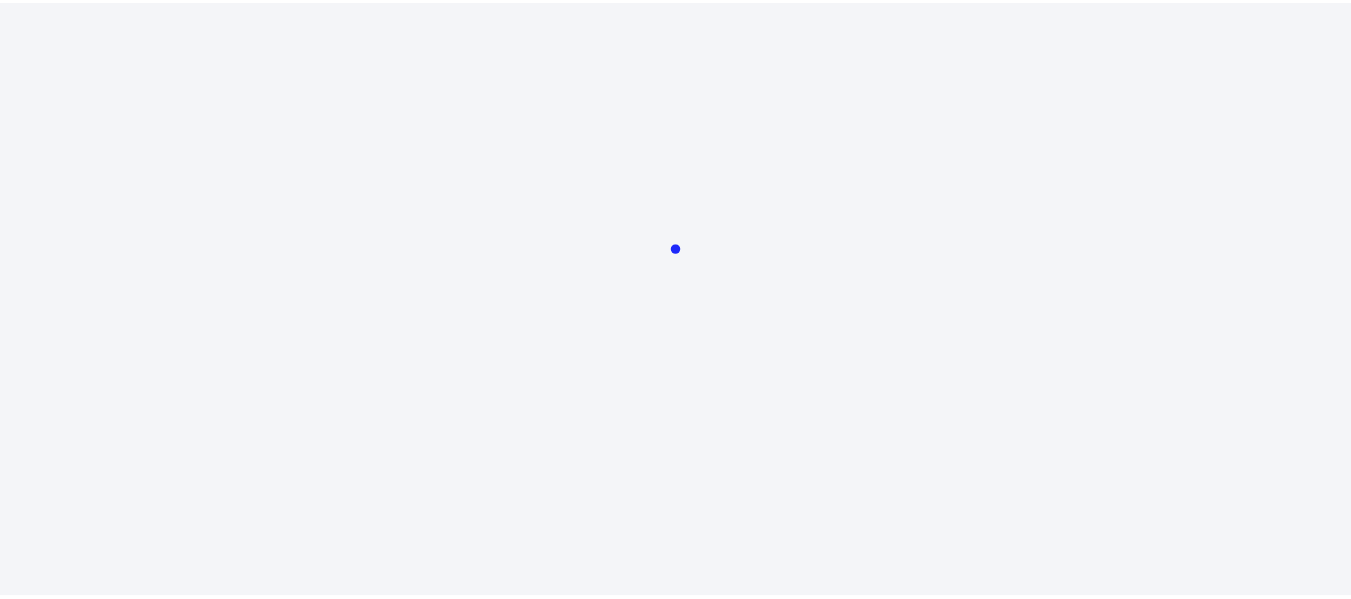 scroll, scrollTop: 0, scrollLeft: 0, axis: both 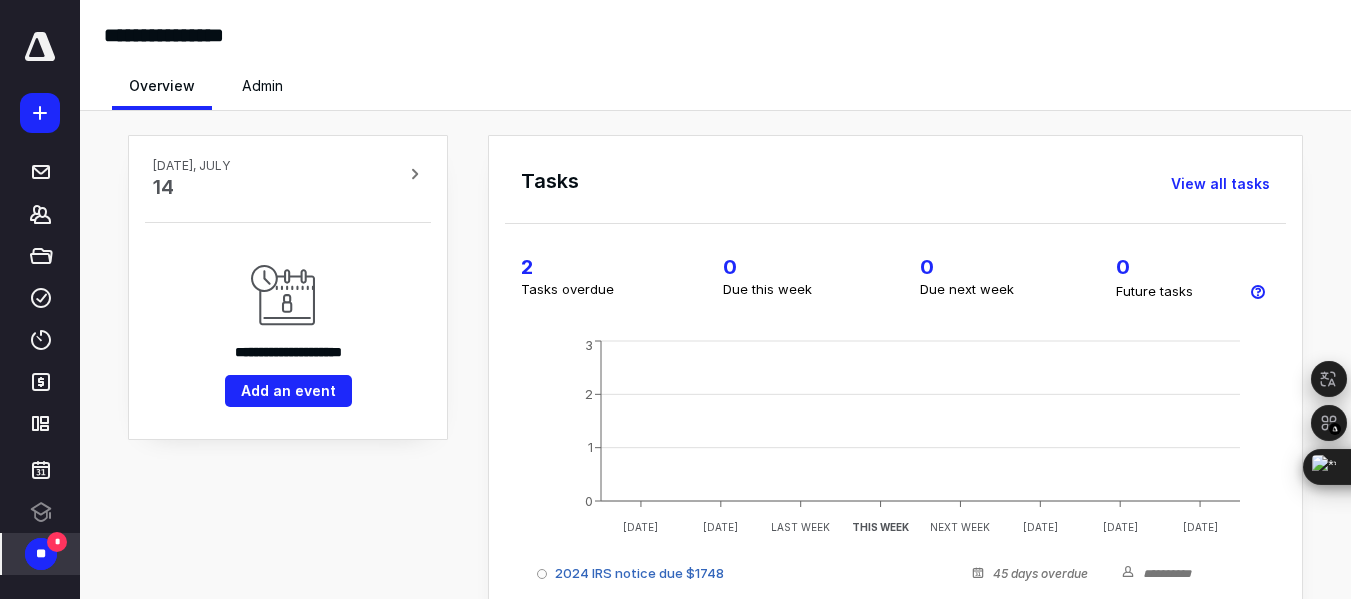 click on "**" at bounding box center [41, 554] 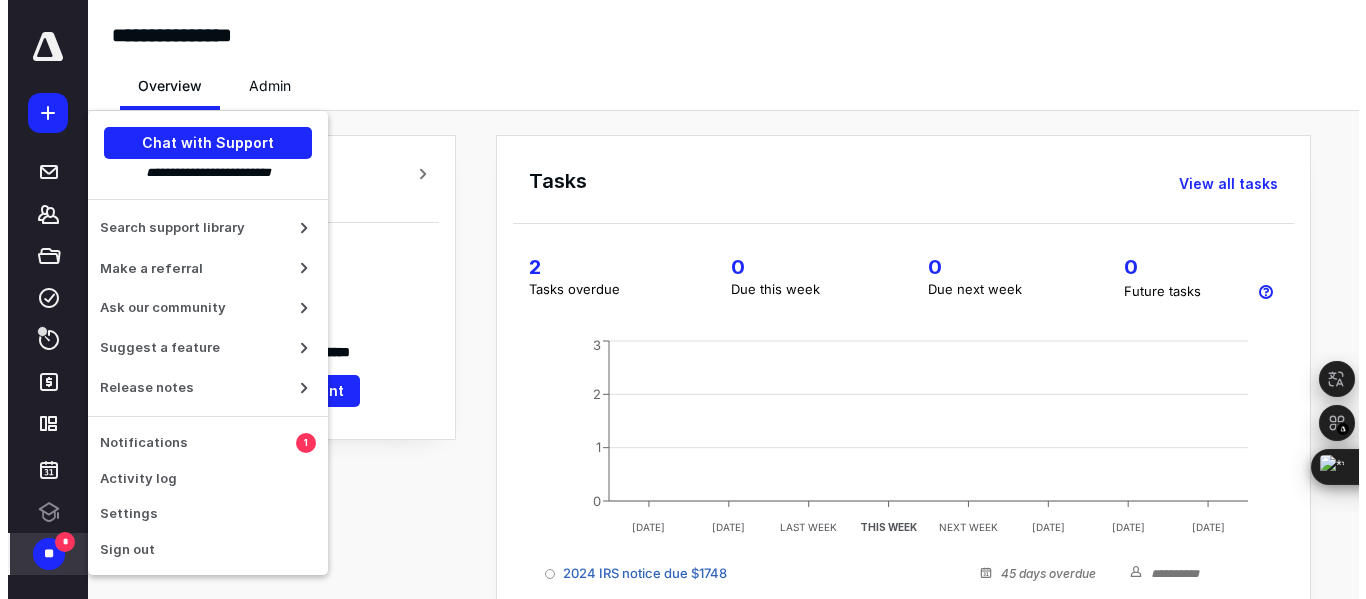 scroll, scrollTop: 0, scrollLeft: 0, axis: both 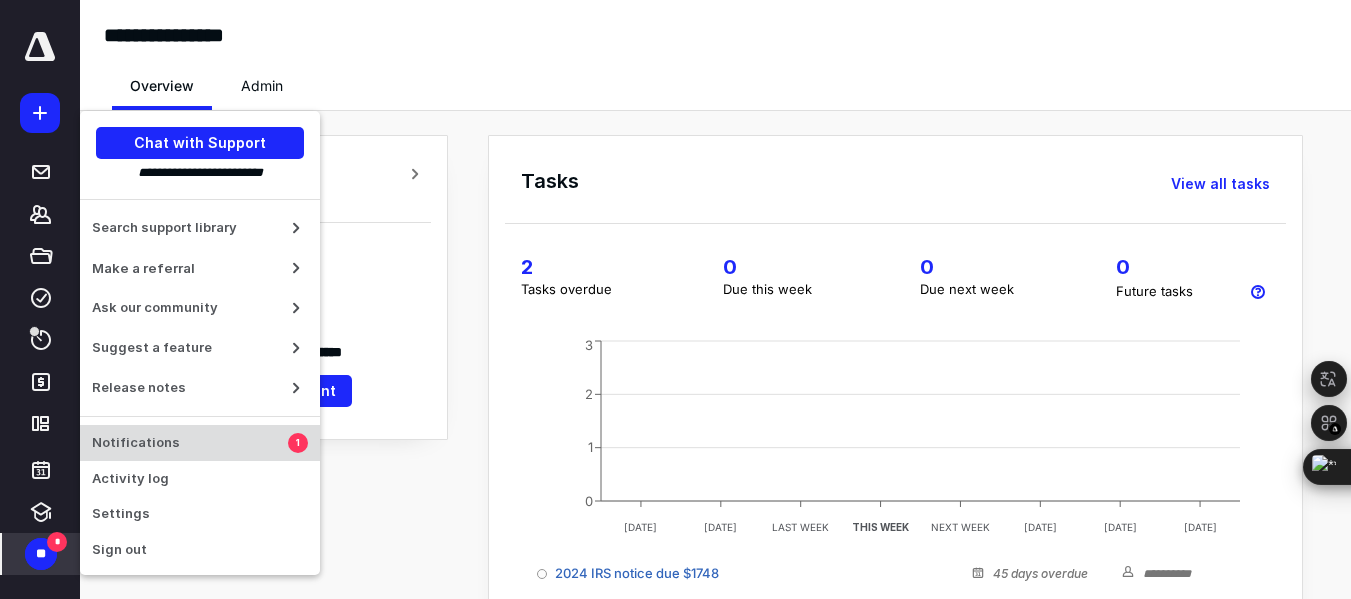 click on "Notifications" at bounding box center [190, 443] 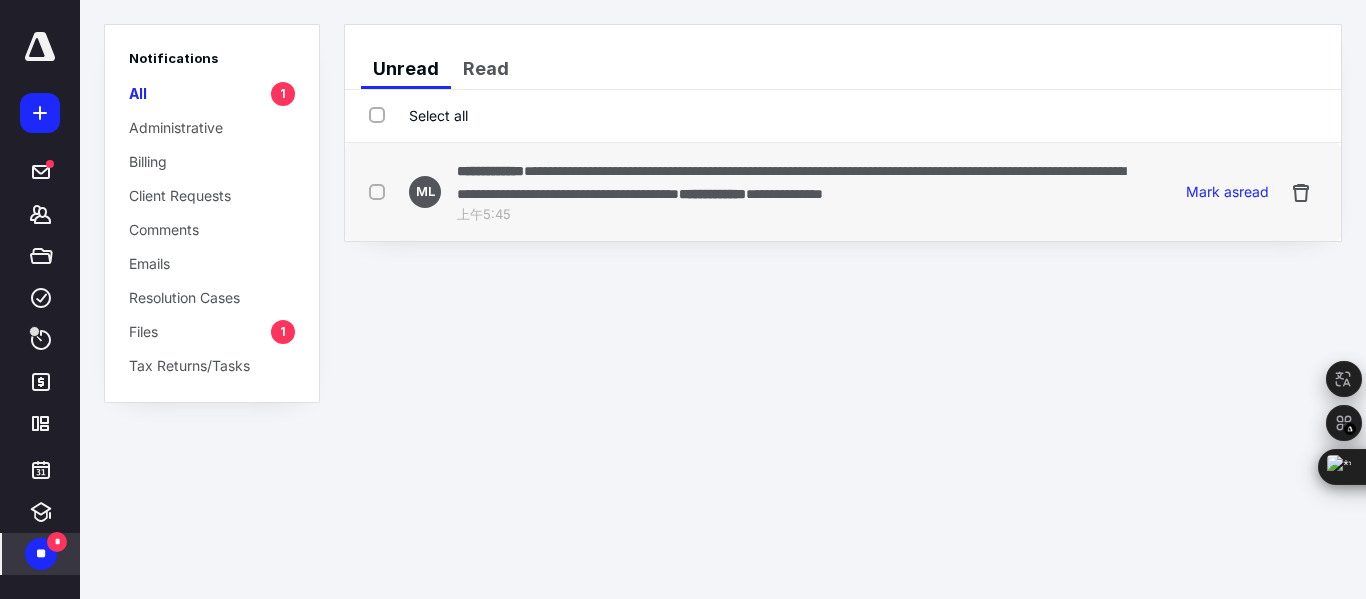 click on "**********" at bounding box center (791, 182) 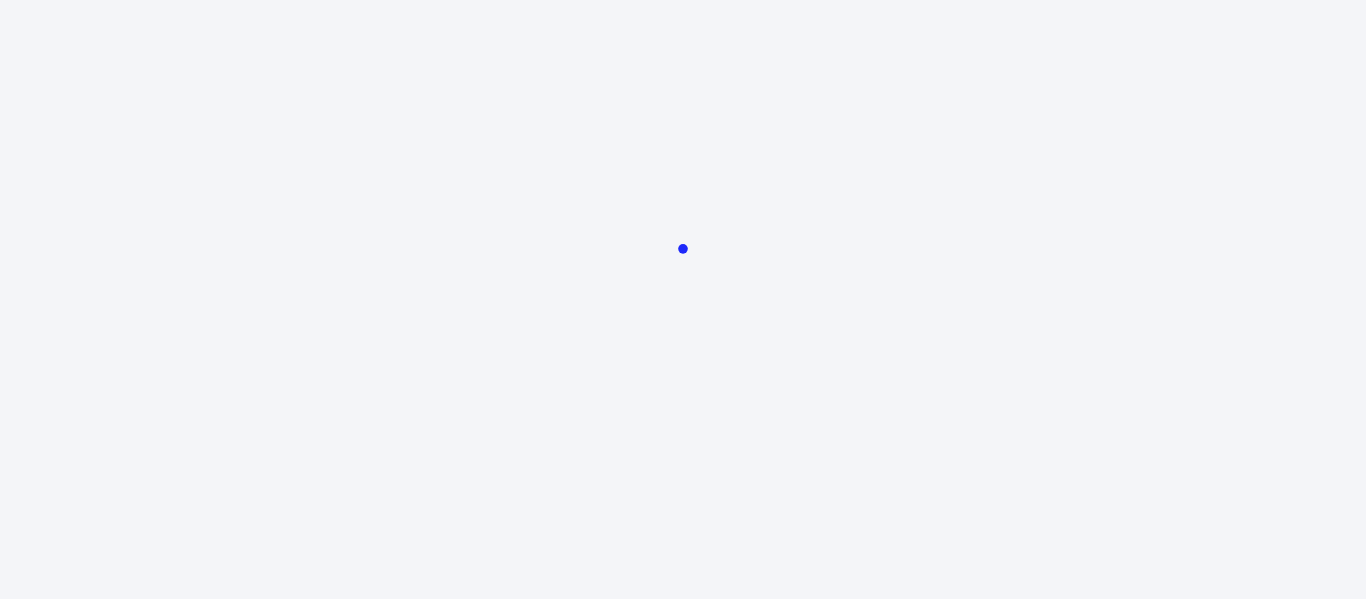 scroll, scrollTop: 0, scrollLeft: 0, axis: both 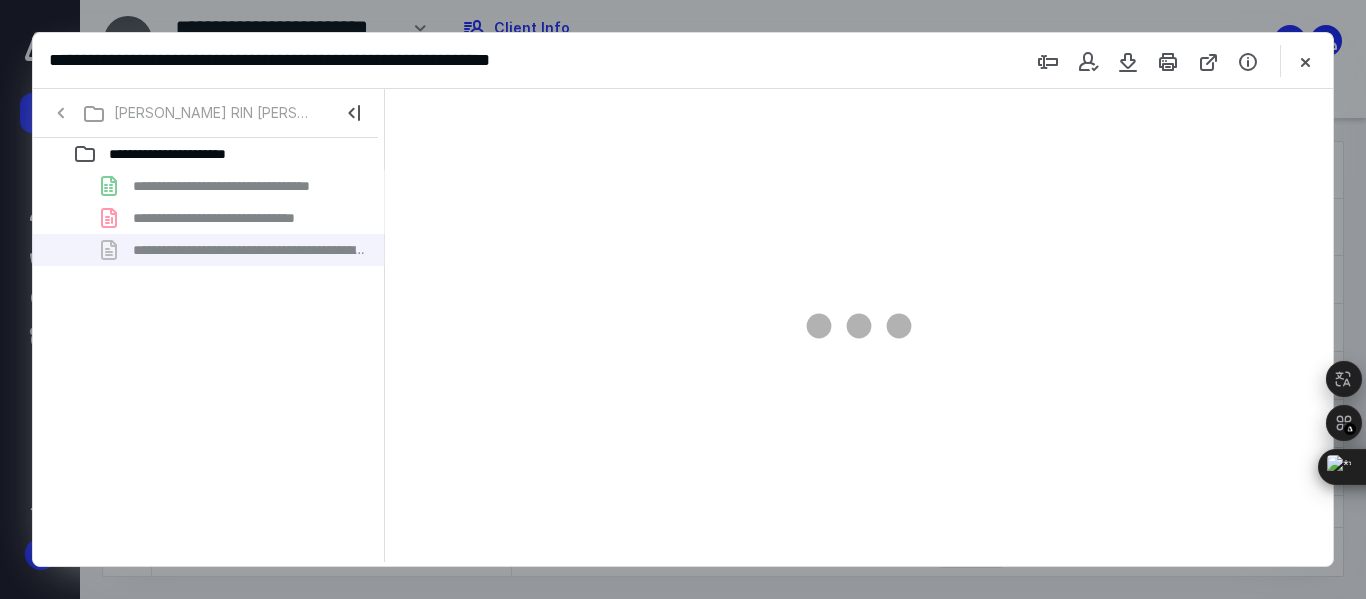 type on "50" 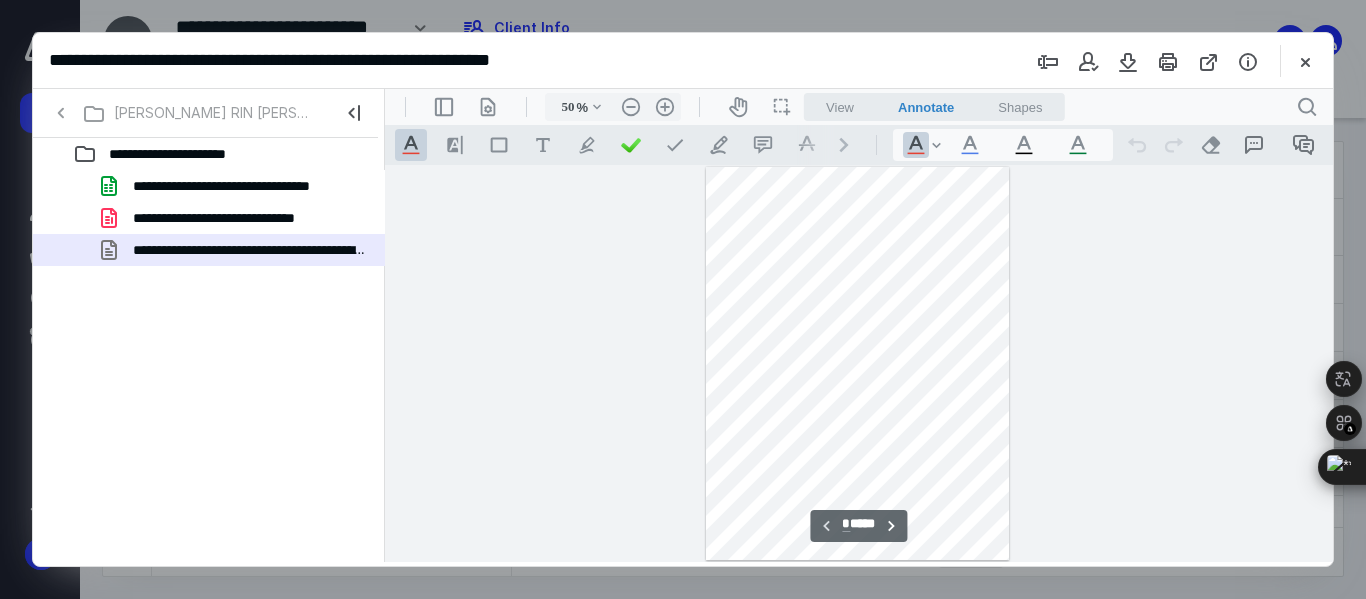 scroll, scrollTop: 78, scrollLeft: 0, axis: vertical 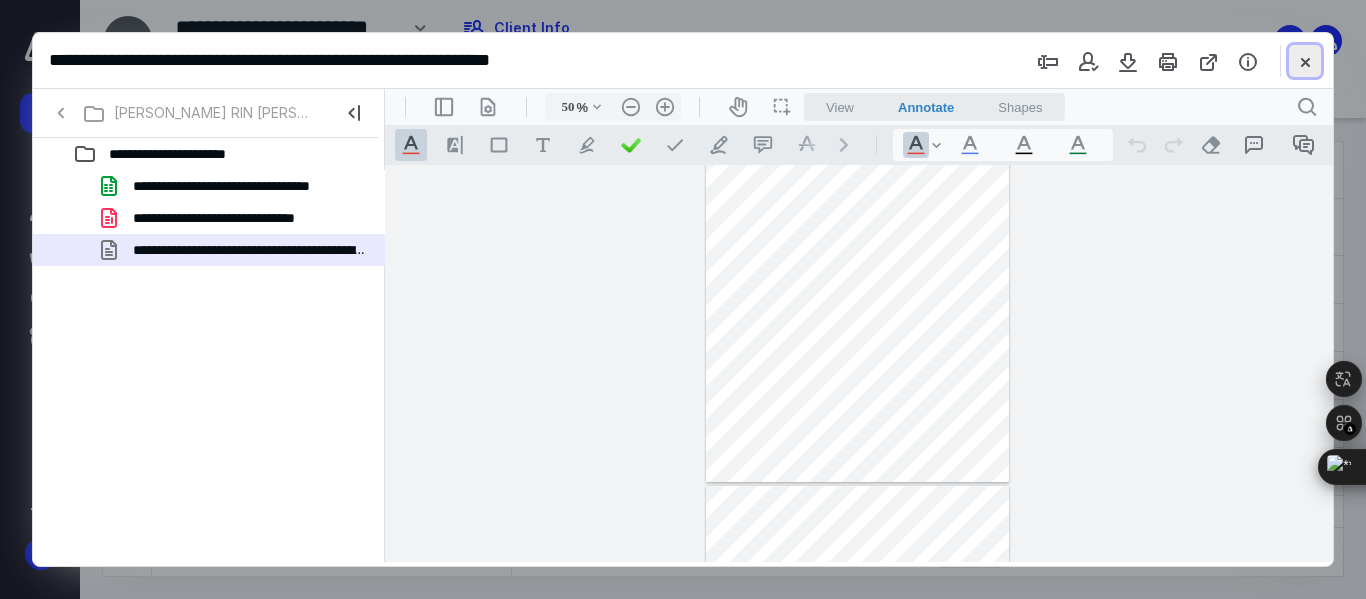 click at bounding box center (1305, 61) 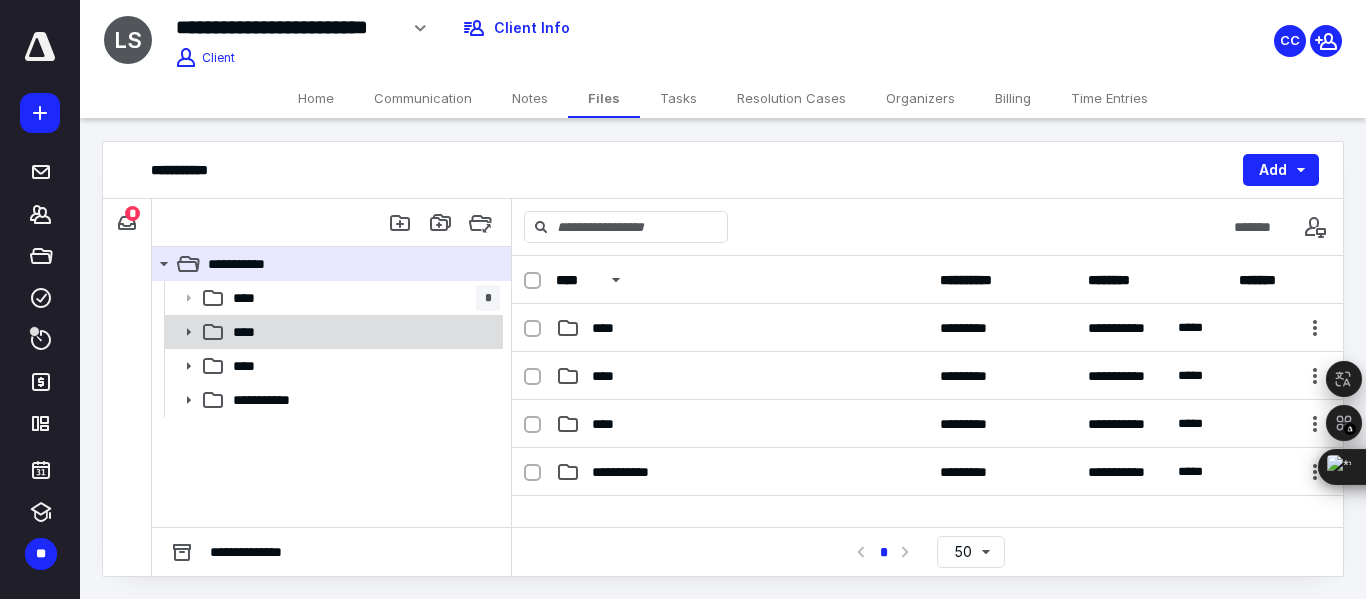 click on "****" at bounding box center (250, 332) 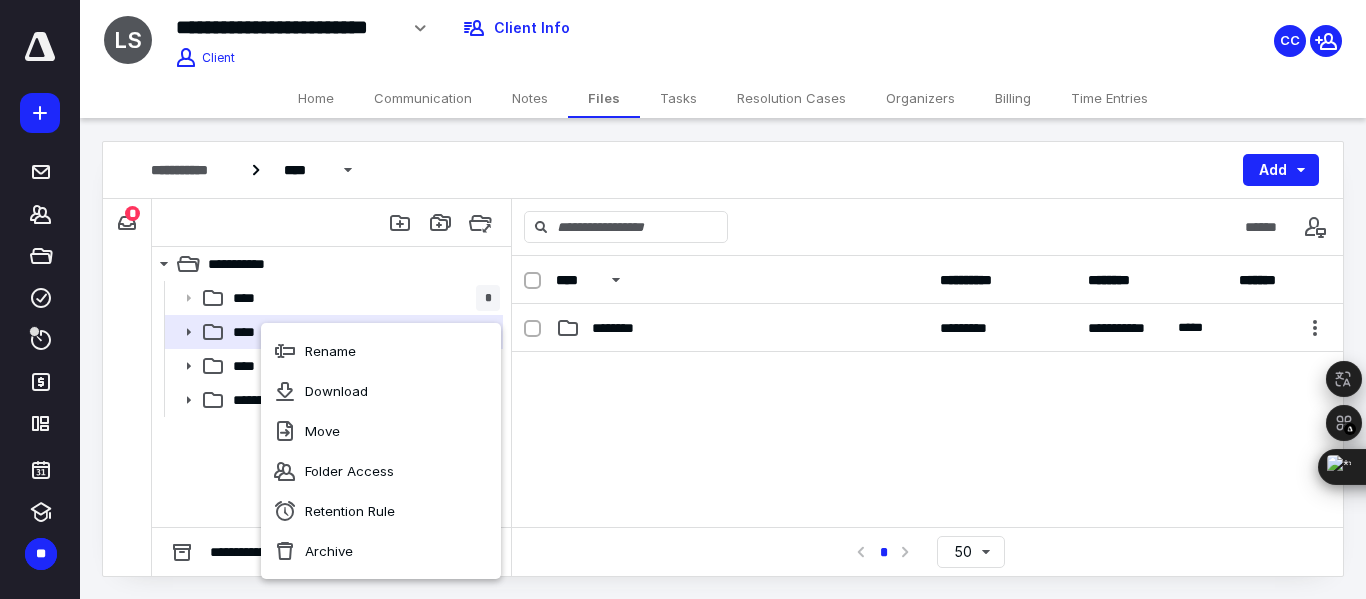 click at bounding box center [927, 502] 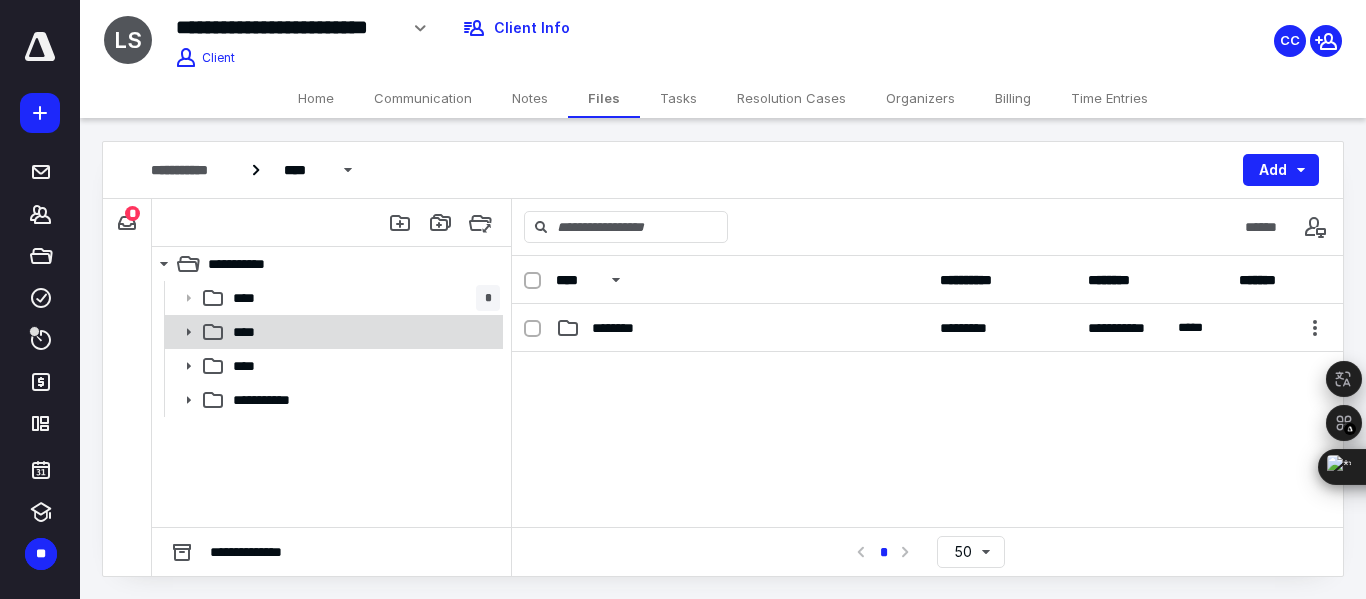 click on "****" at bounding box center (362, 332) 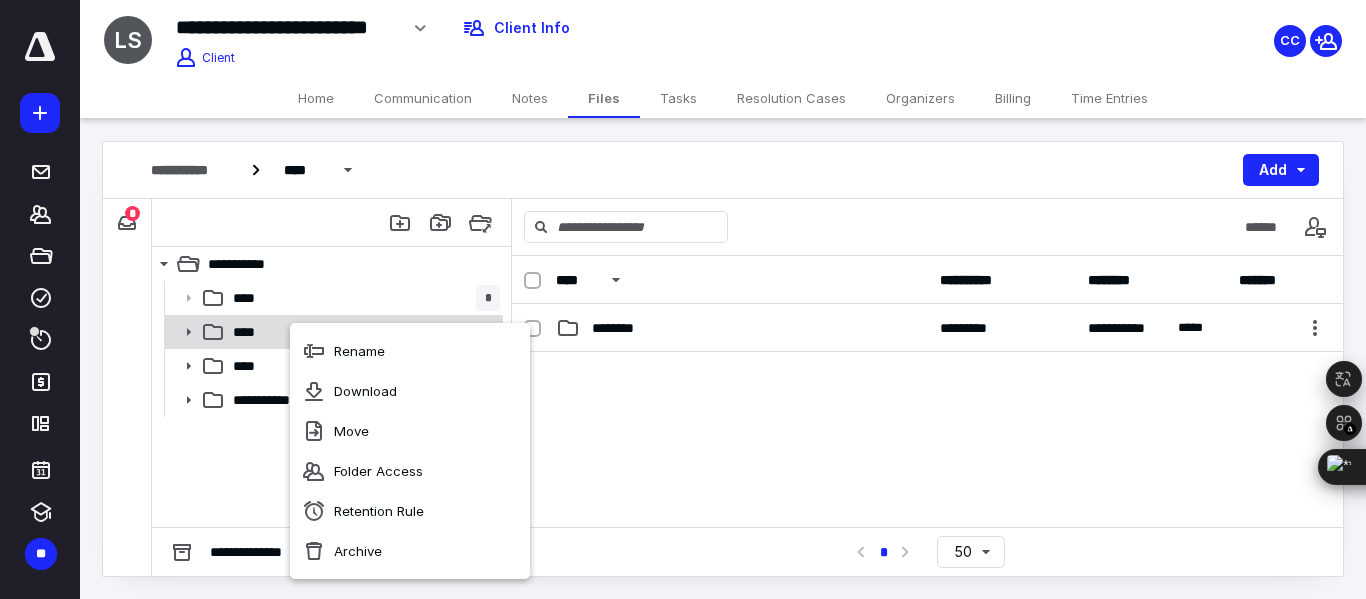 click on "****" at bounding box center [362, 332] 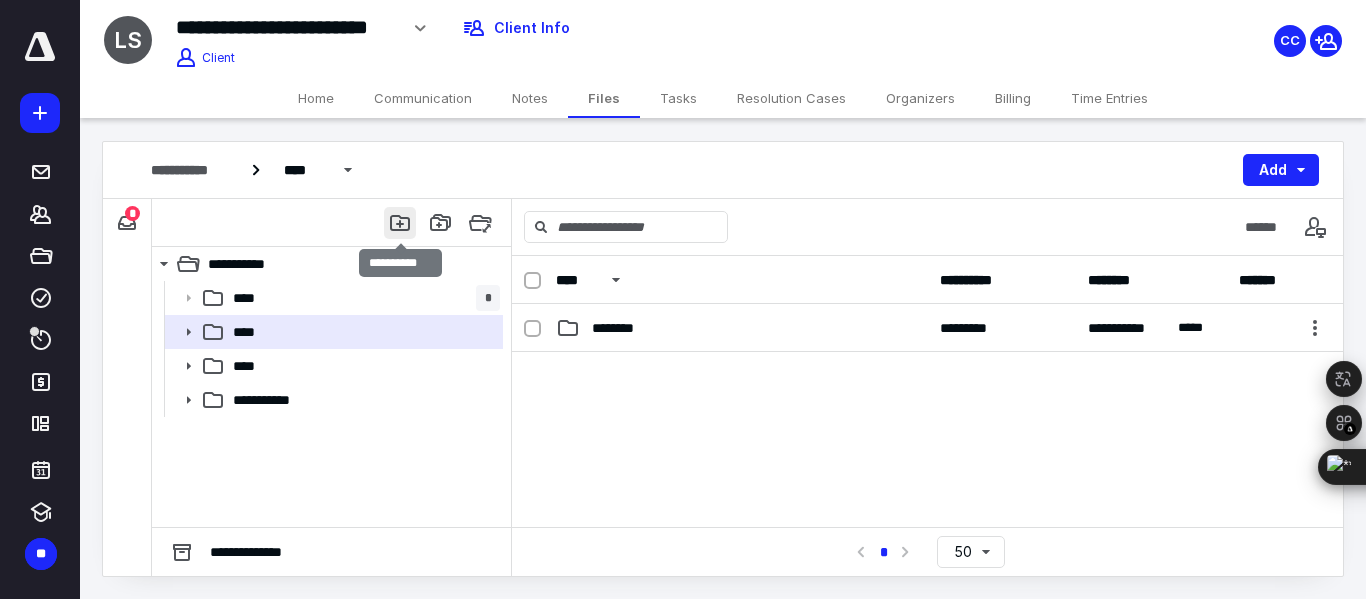 click at bounding box center [400, 223] 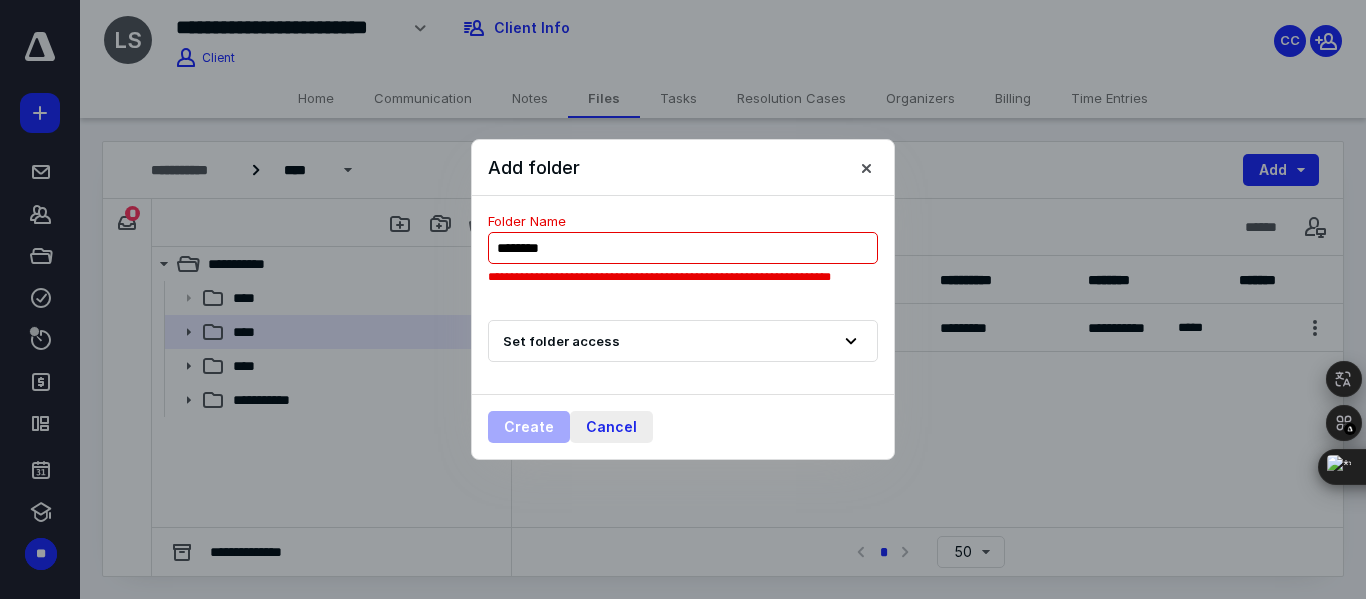 type on "********" 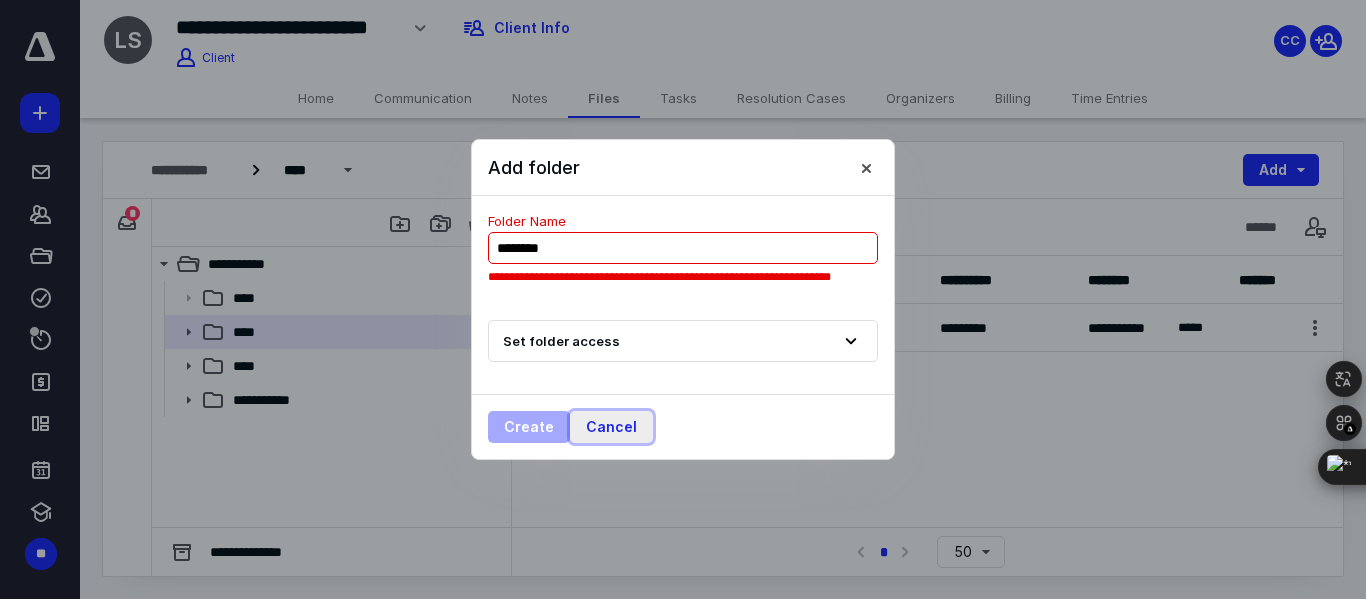 click on "Cancel" at bounding box center (611, 427) 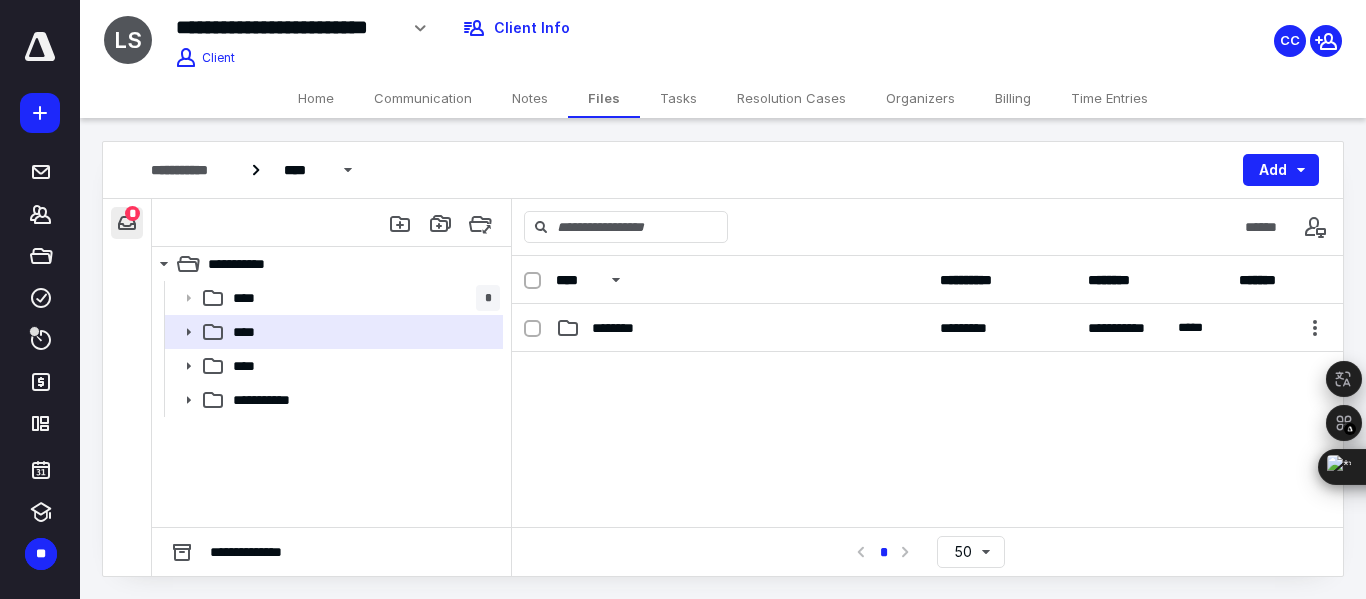 click at bounding box center [127, 223] 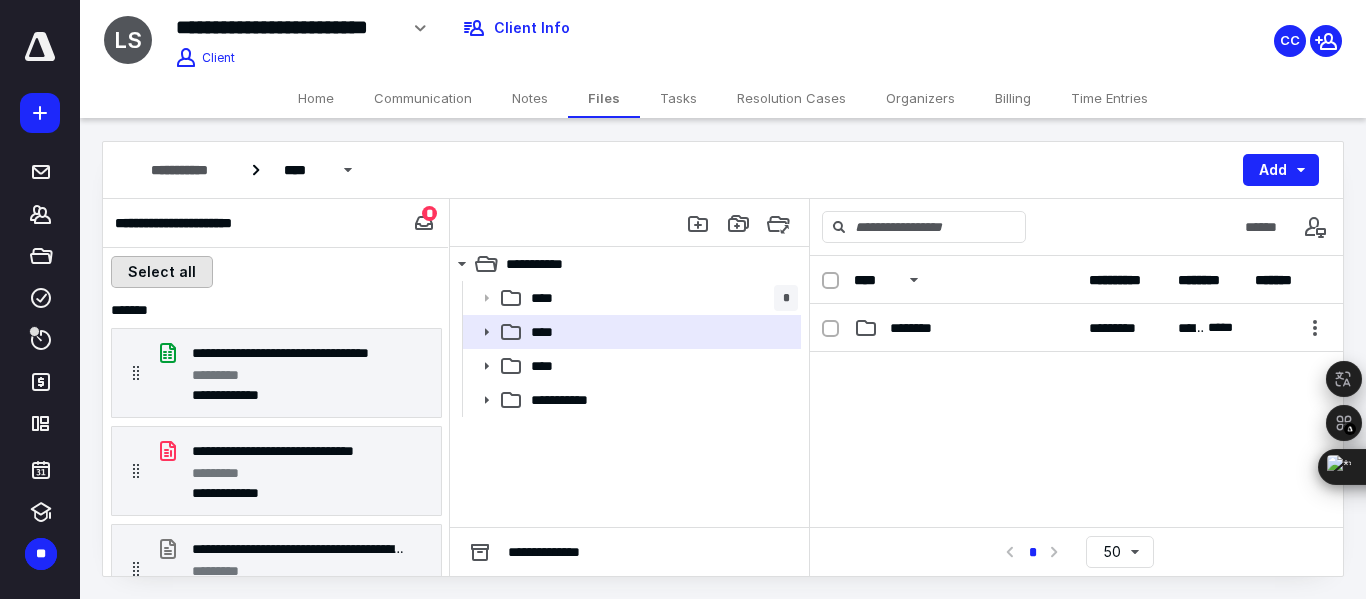 click on "Select all" at bounding box center (162, 272) 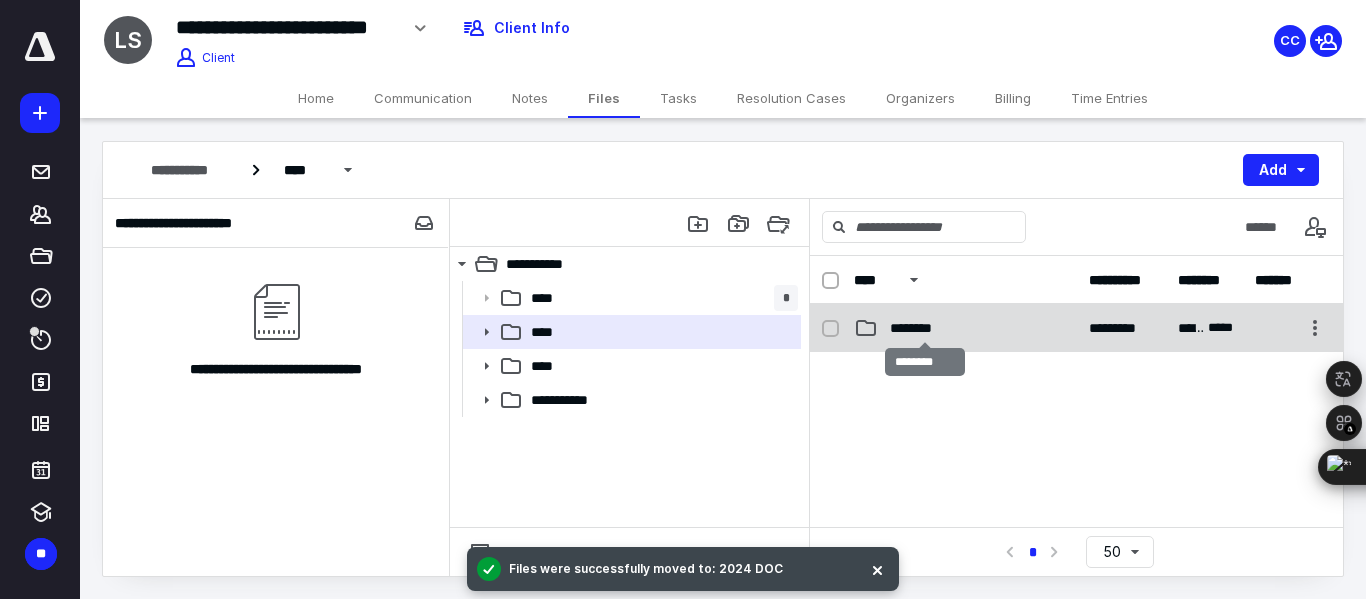 click on "********" at bounding box center (925, 328) 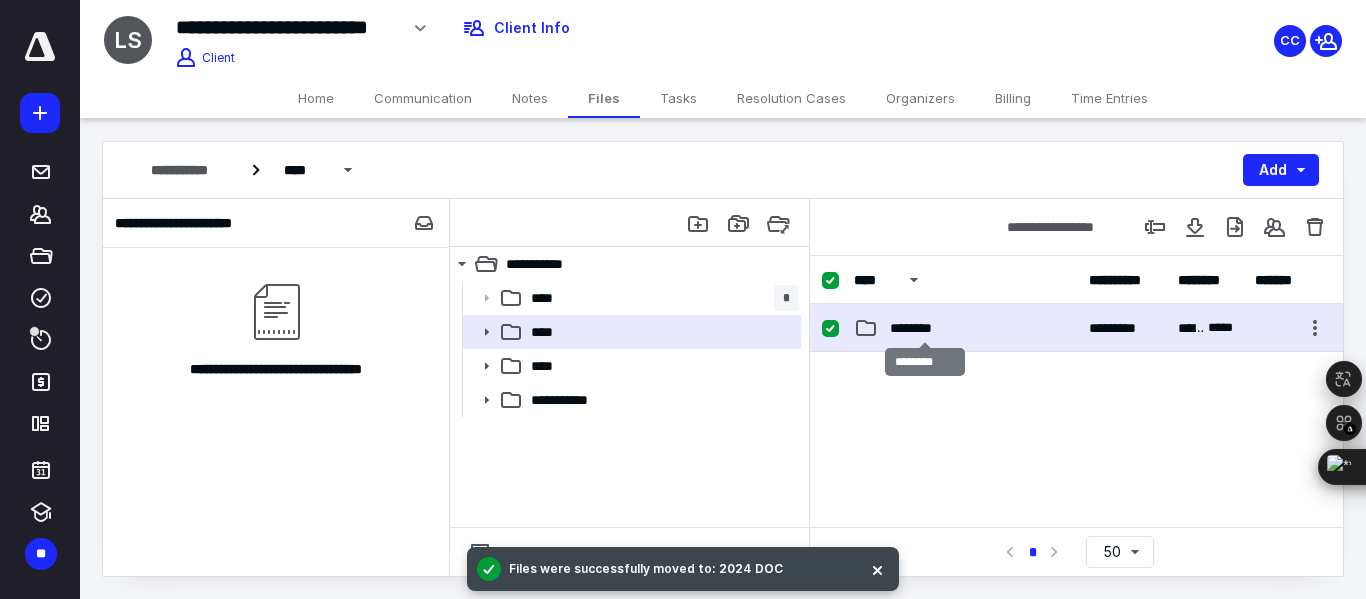 click on "********" at bounding box center (925, 328) 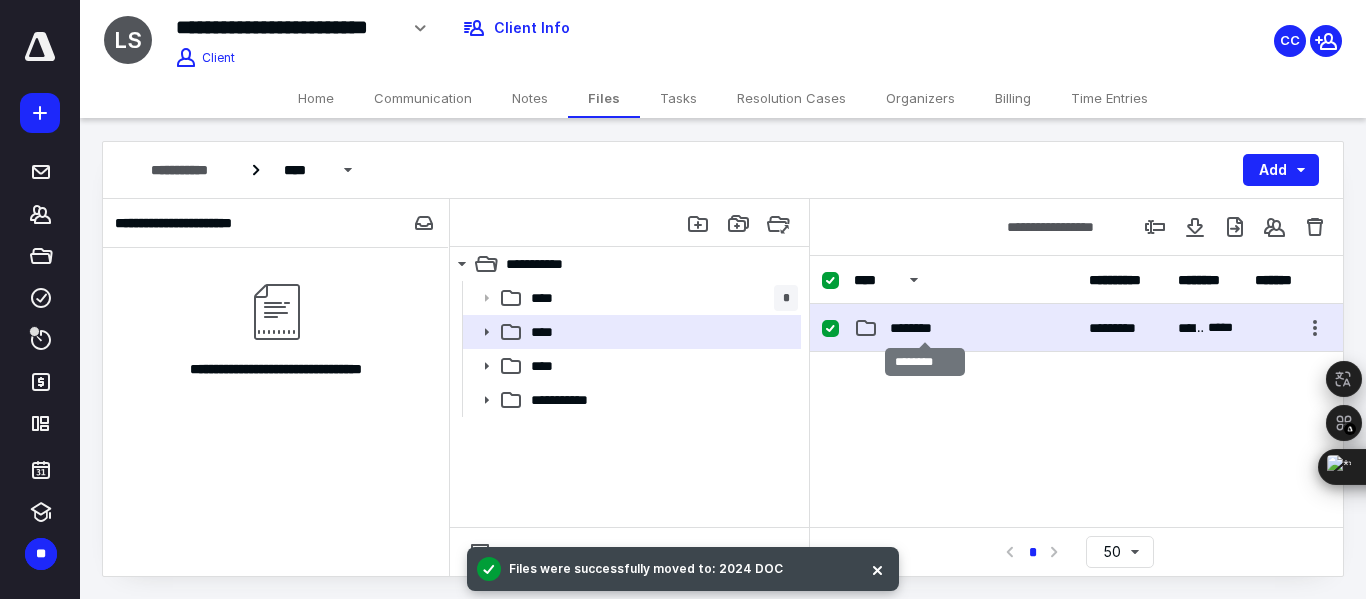 checkbox on "false" 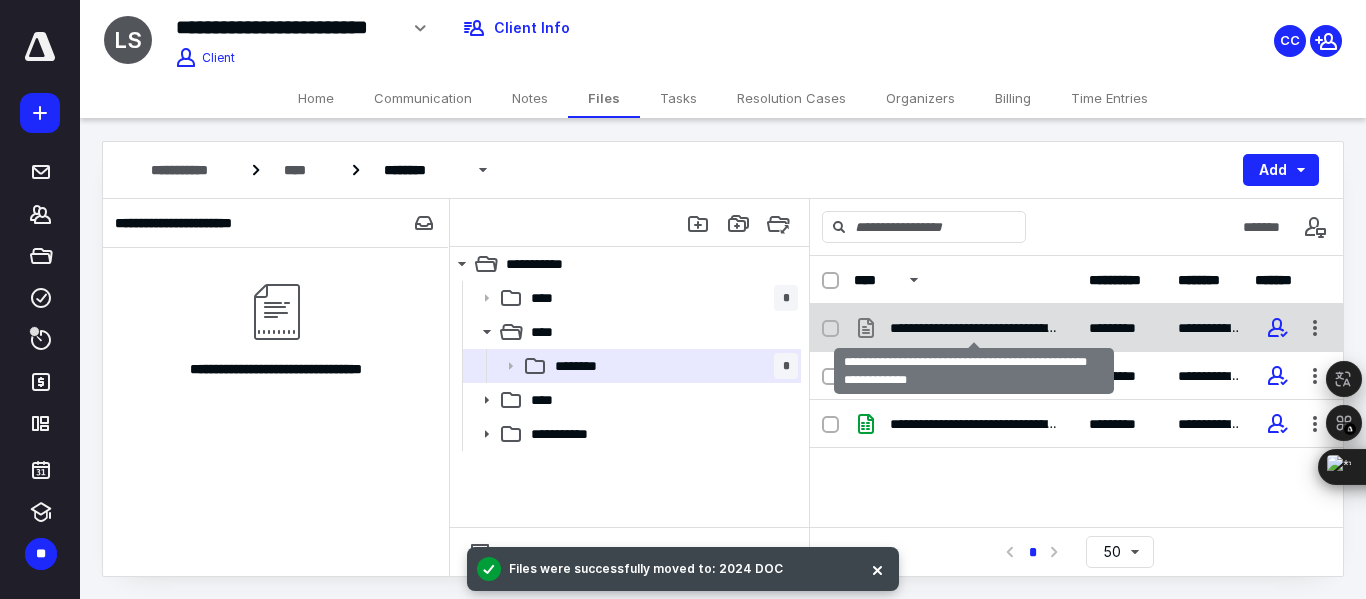click on "**********" at bounding box center [973, 328] 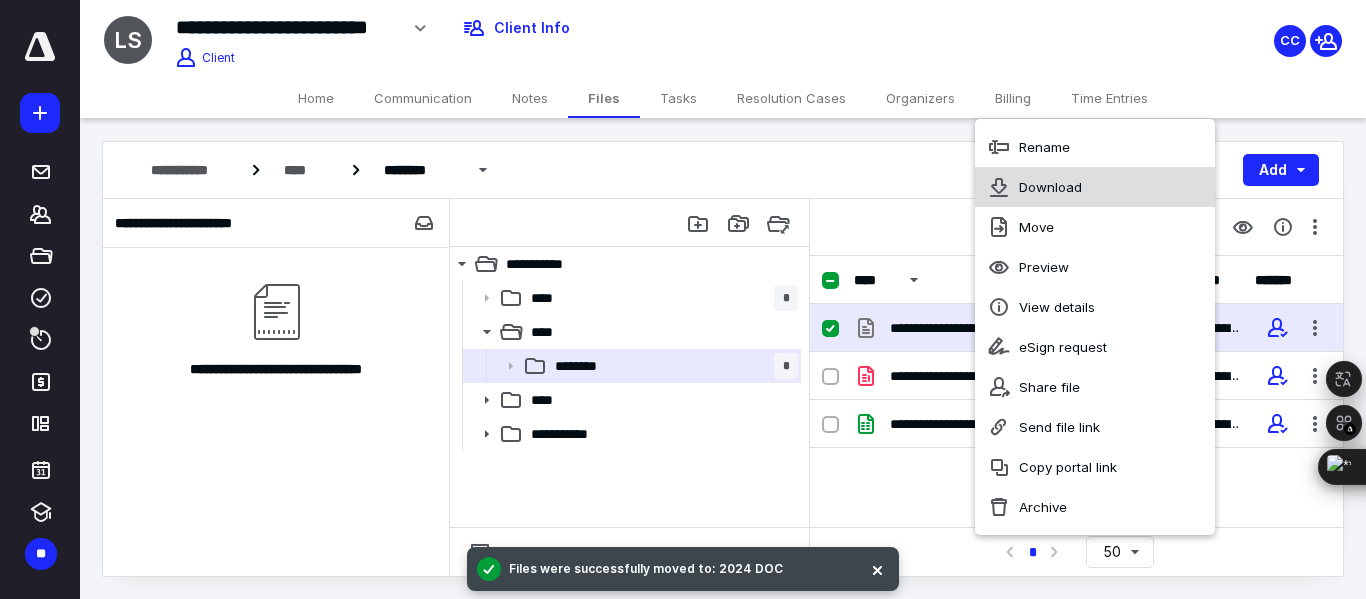 click on "Download" at bounding box center (1095, 187) 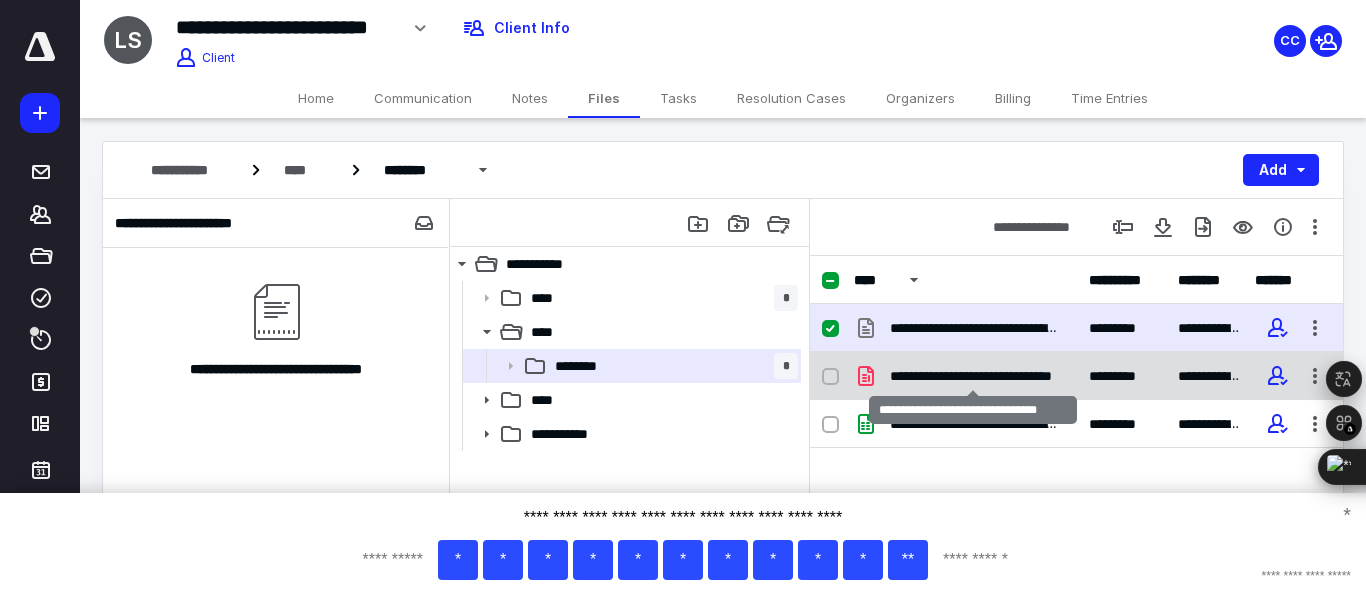 click on "**********" at bounding box center (973, 376) 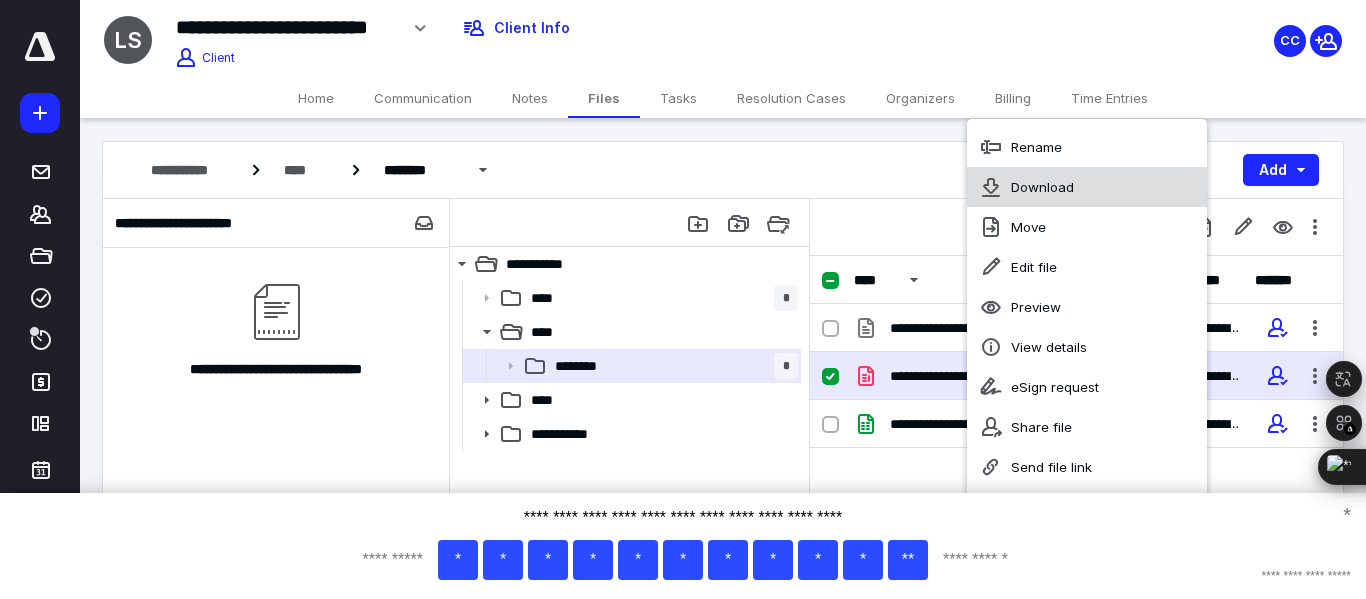 click on "Download" at bounding box center (1042, 187) 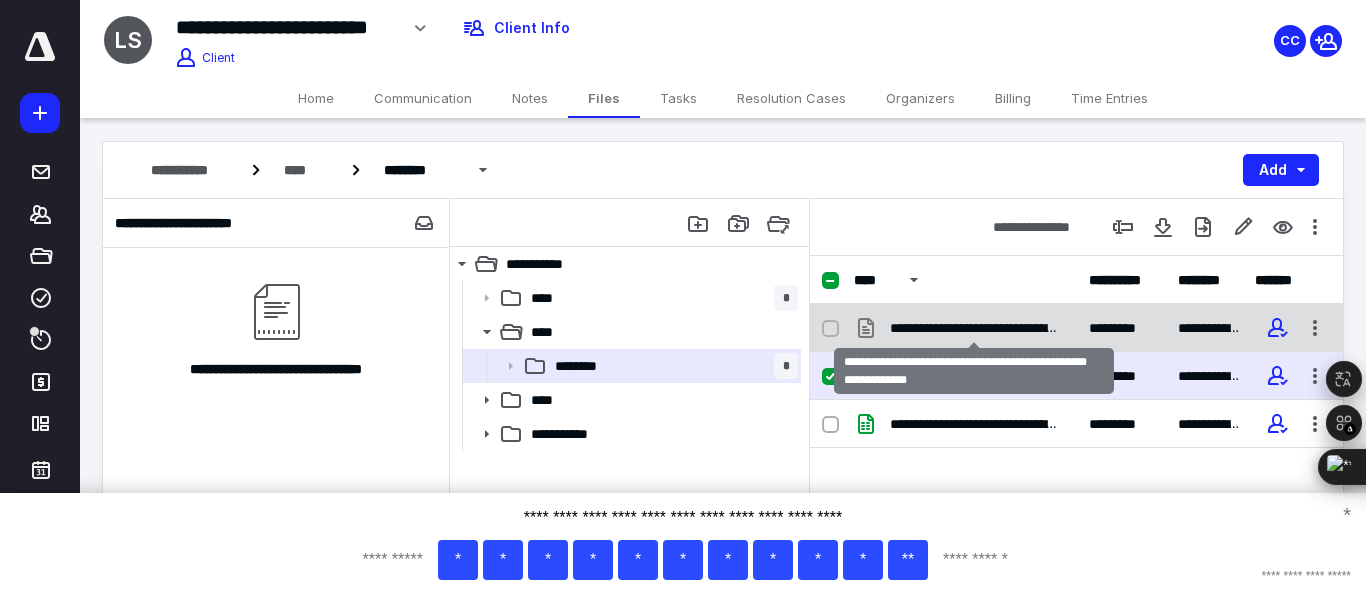 click on "**********" at bounding box center [973, 328] 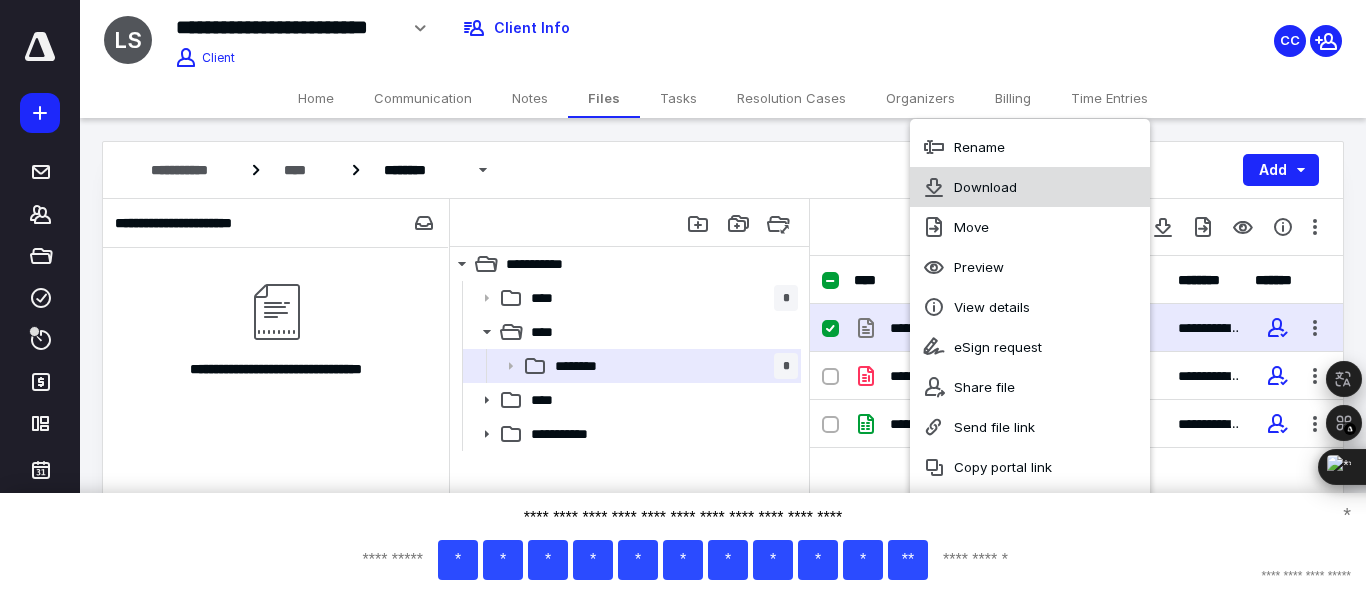 click on "Download" at bounding box center [985, 187] 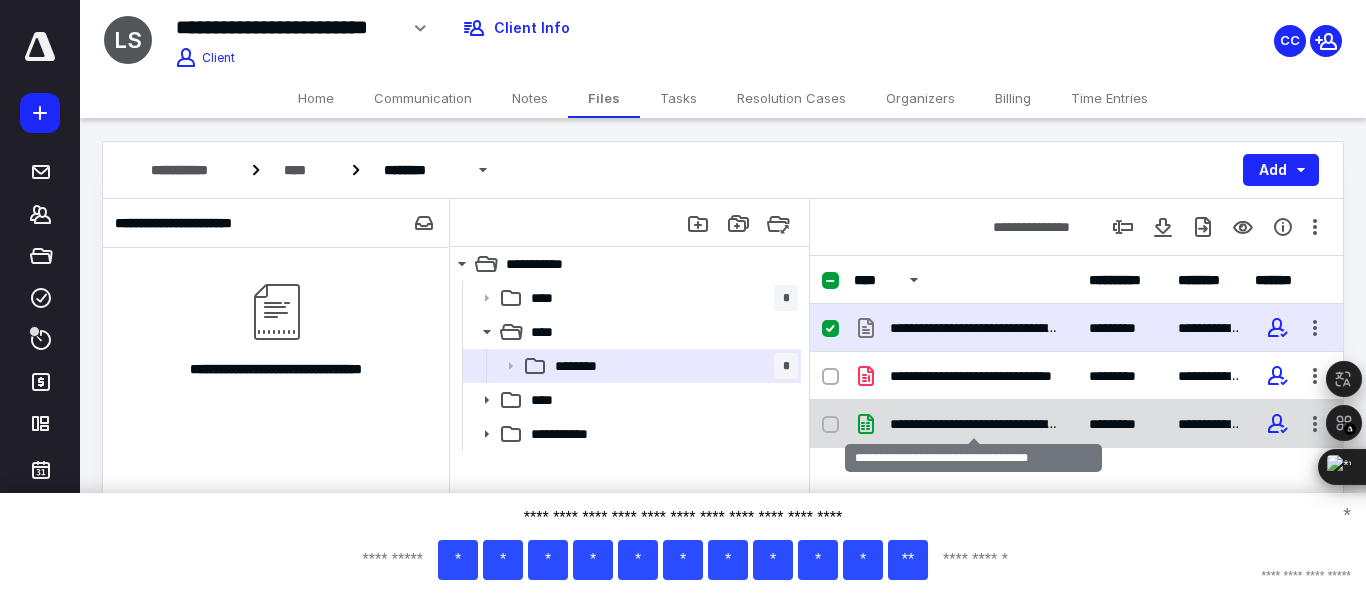 click on "**********" at bounding box center [973, 424] 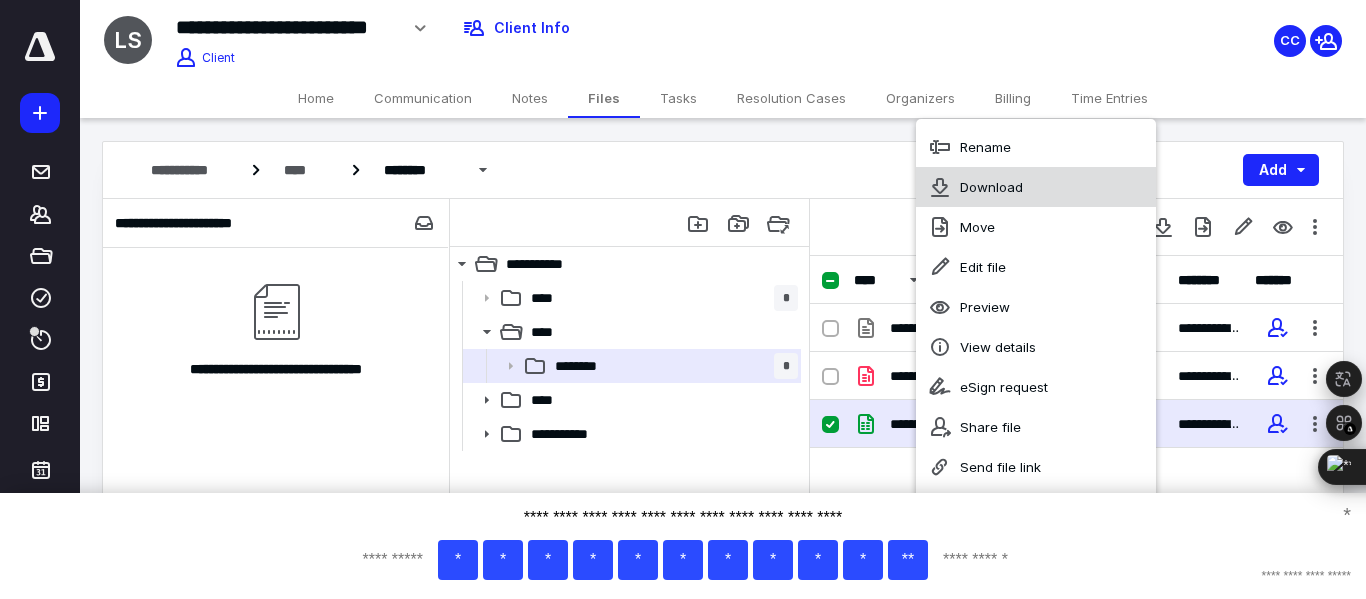 click on "Download" at bounding box center (991, 187) 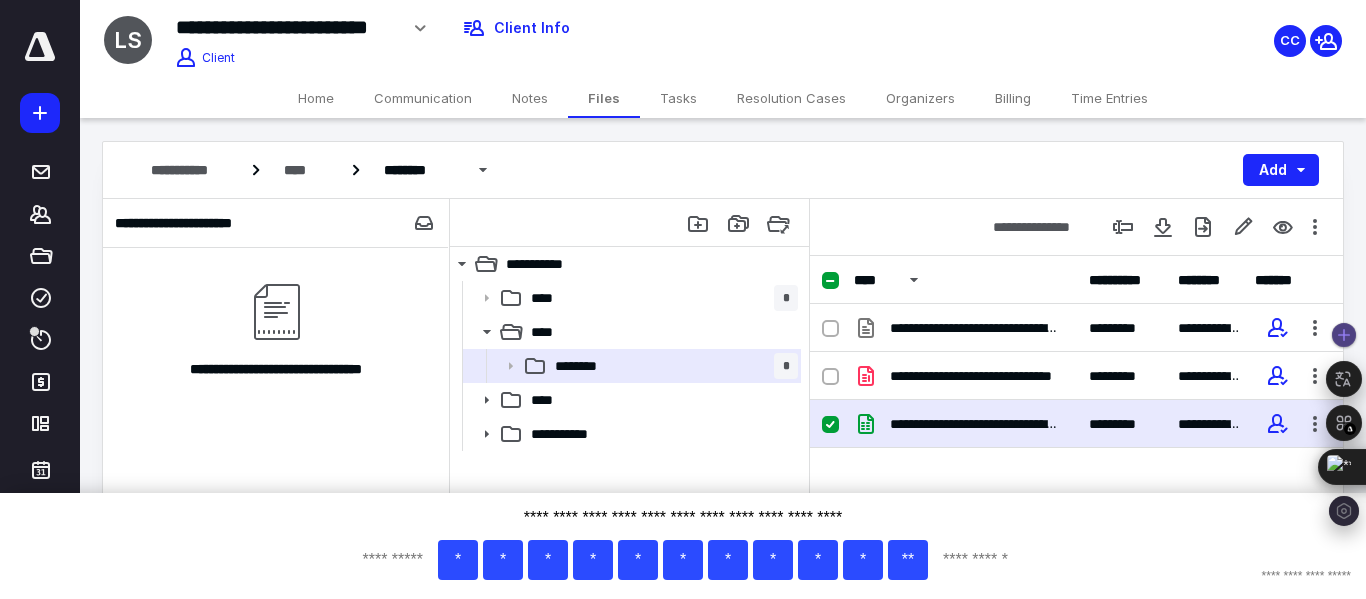 click at bounding box center (1344, 511) 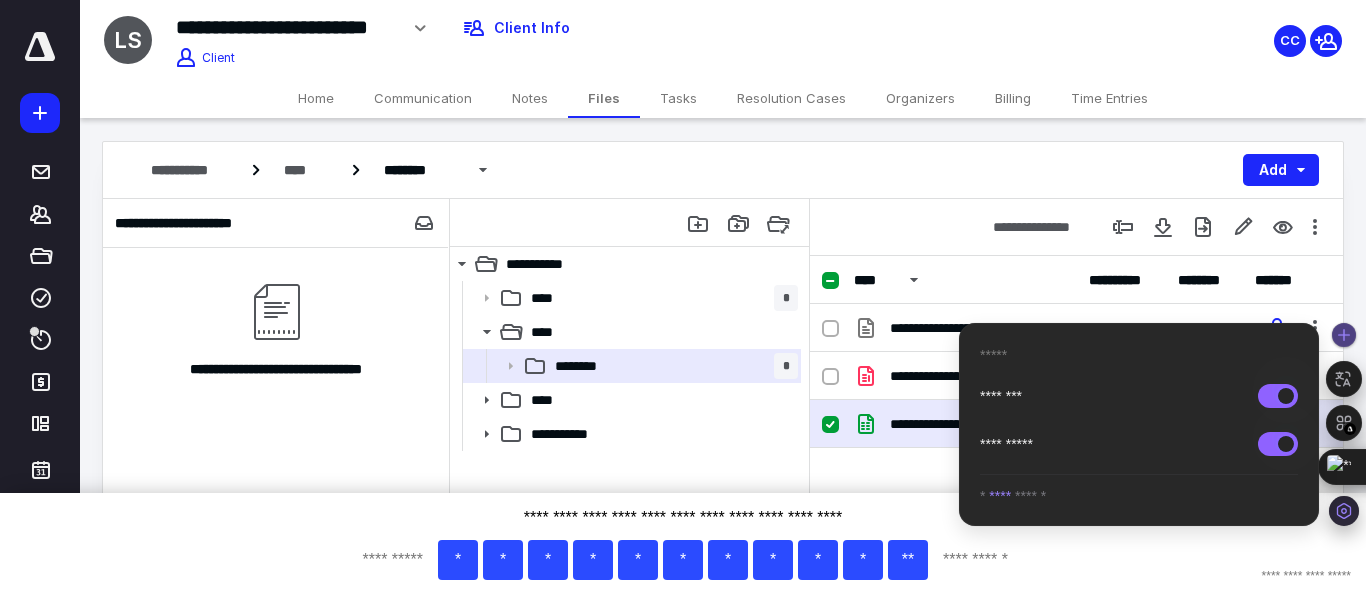 click 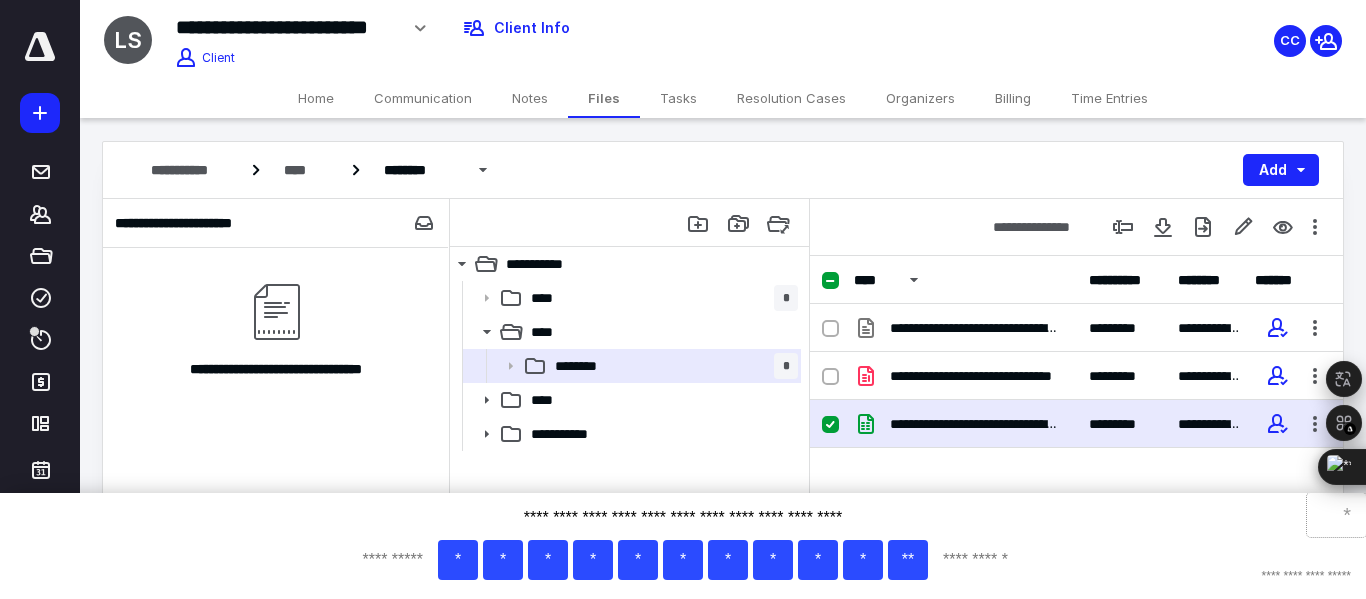 click on "*" at bounding box center (1336, 515) 